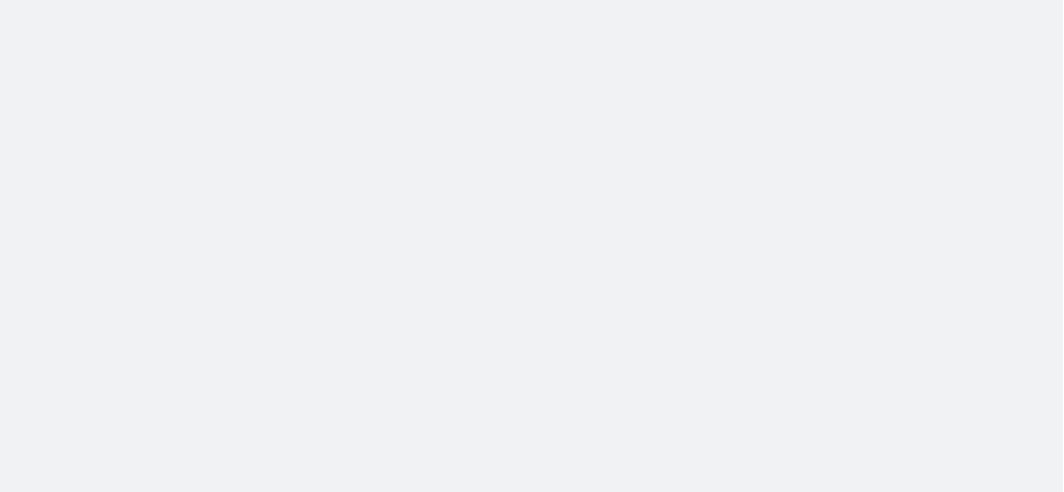 scroll, scrollTop: 0, scrollLeft: 0, axis: both 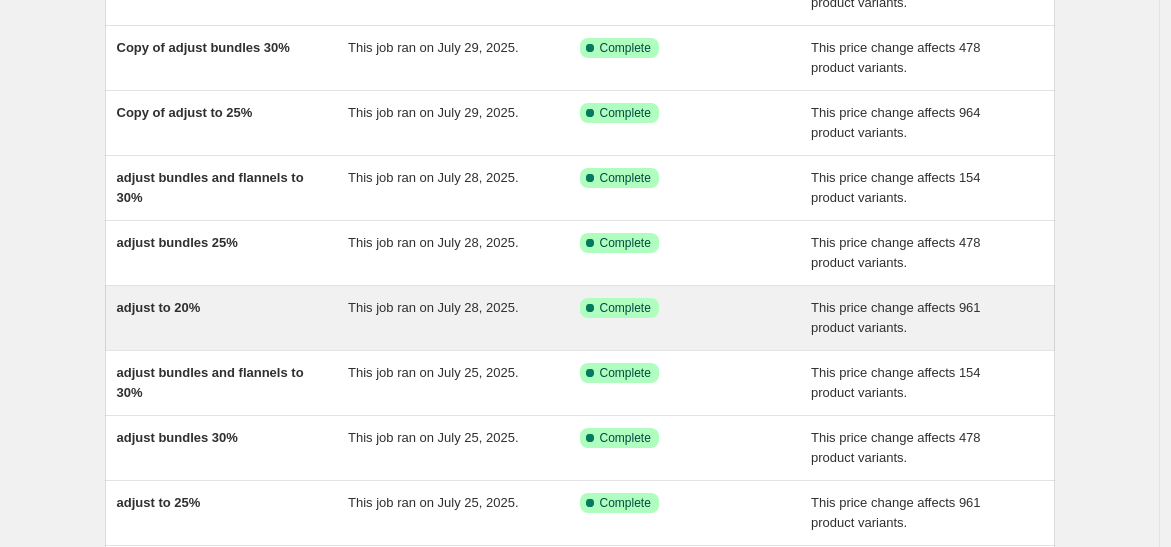 click on "adjust to 20%" at bounding box center (233, 318) 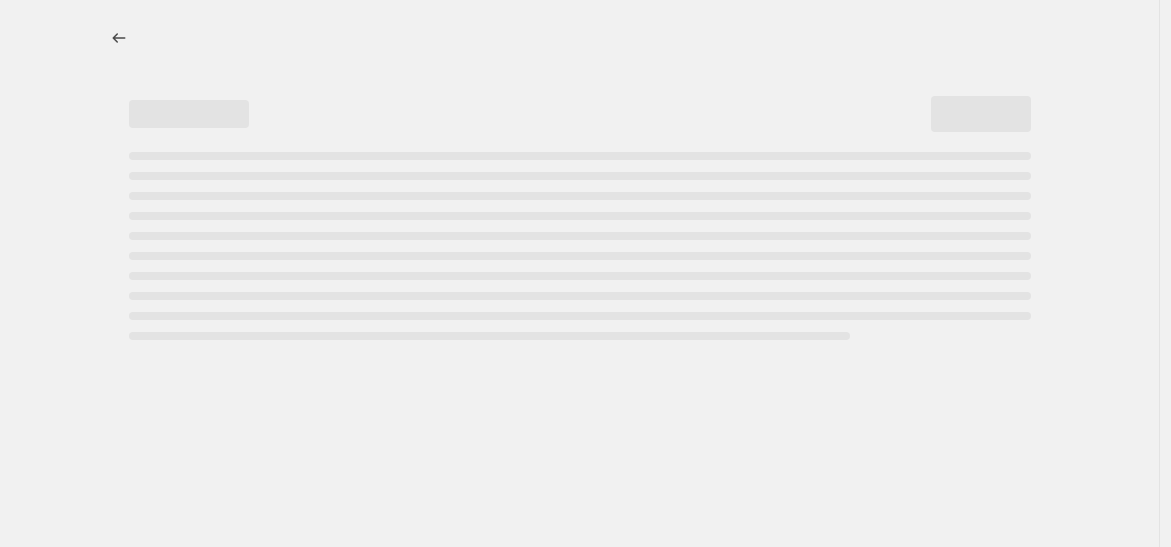 scroll, scrollTop: 0, scrollLeft: 0, axis: both 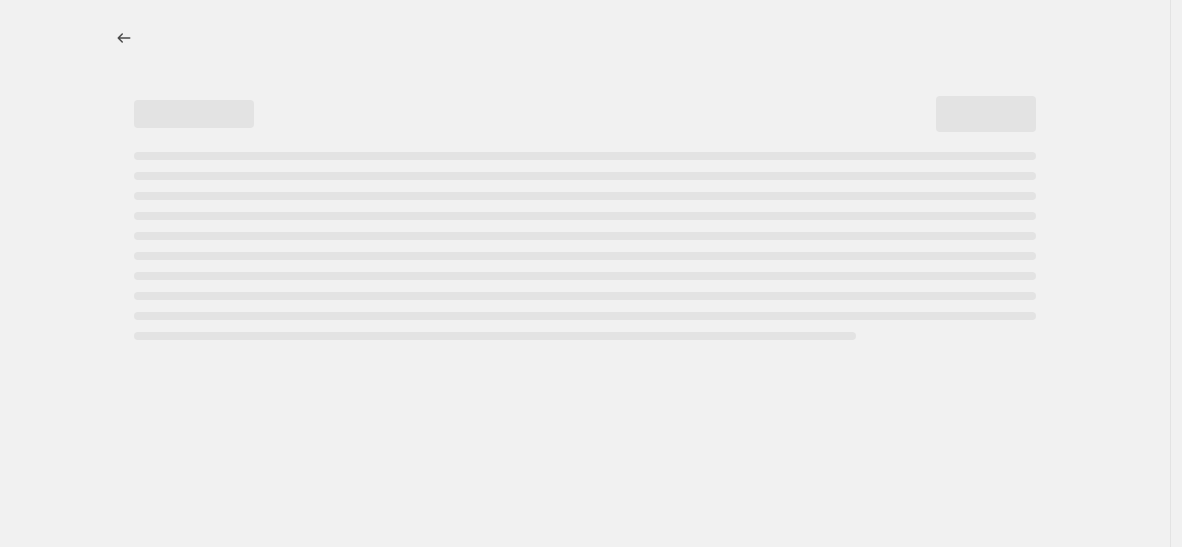select on "pcap" 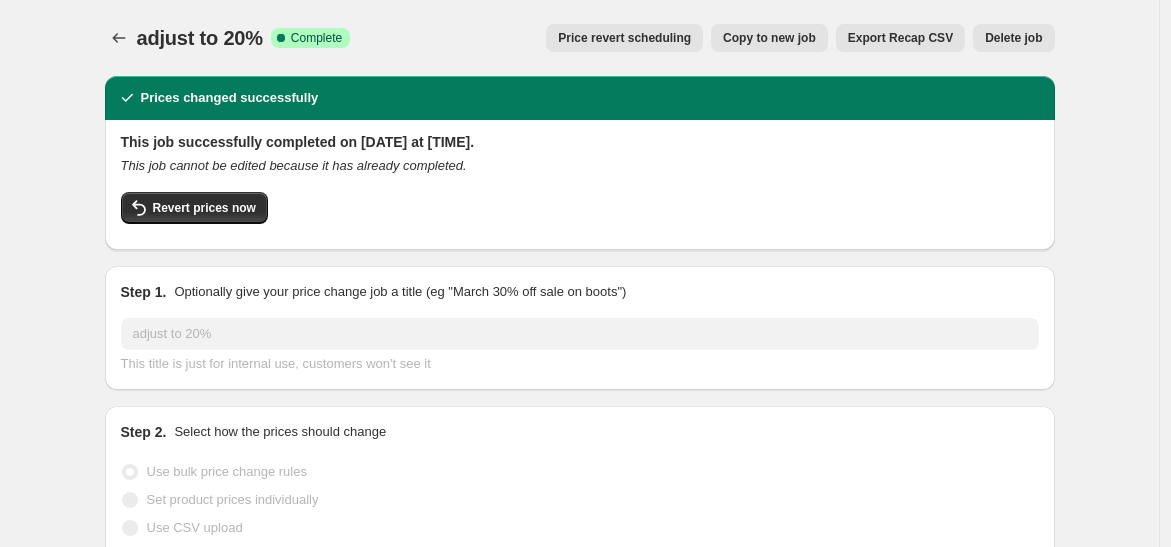 click on "Copy to new job" at bounding box center (769, 38) 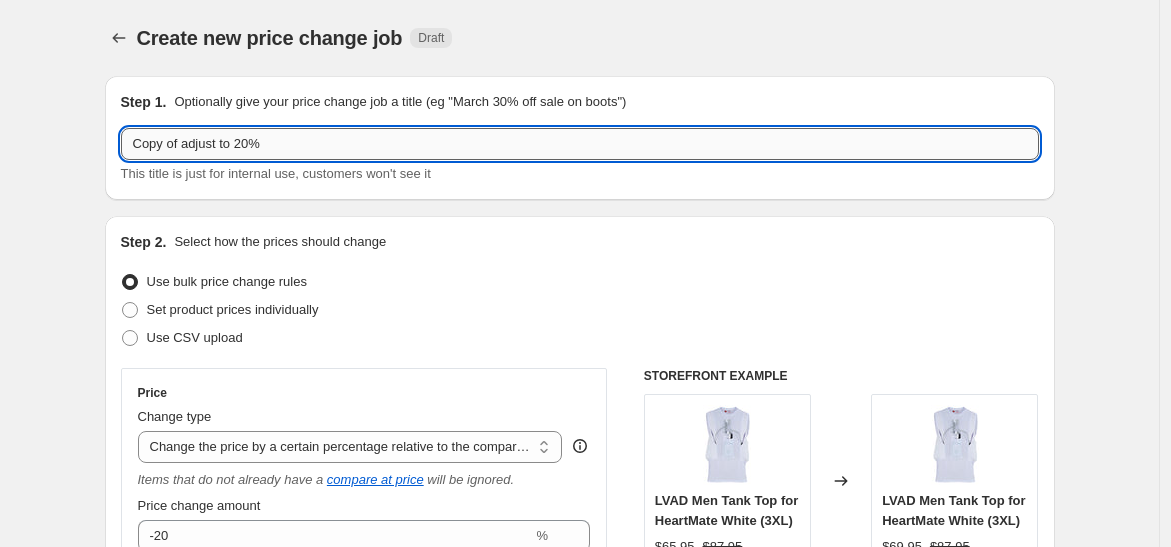 click on "Copy of adjust to 20%" at bounding box center [580, 144] 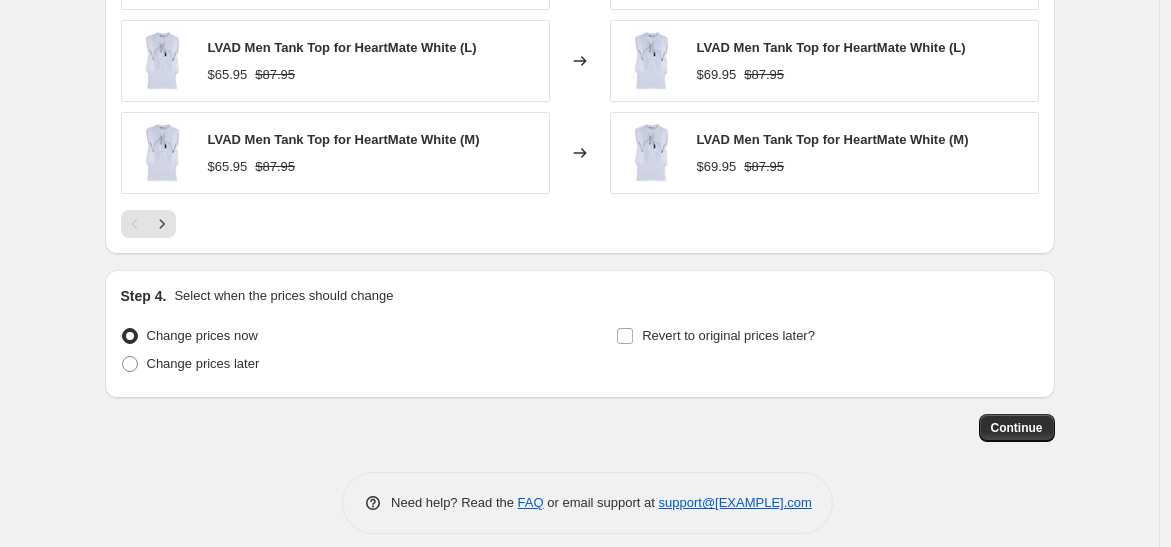 scroll, scrollTop: 1815, scrollLeft: 0, axis: vertical 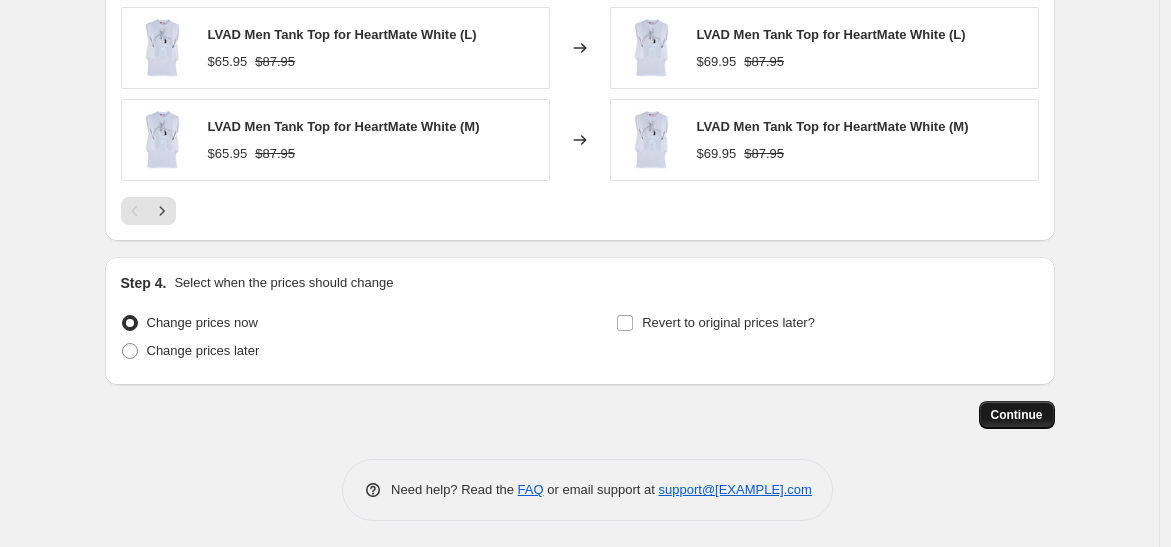 type on "adjust to 20%" 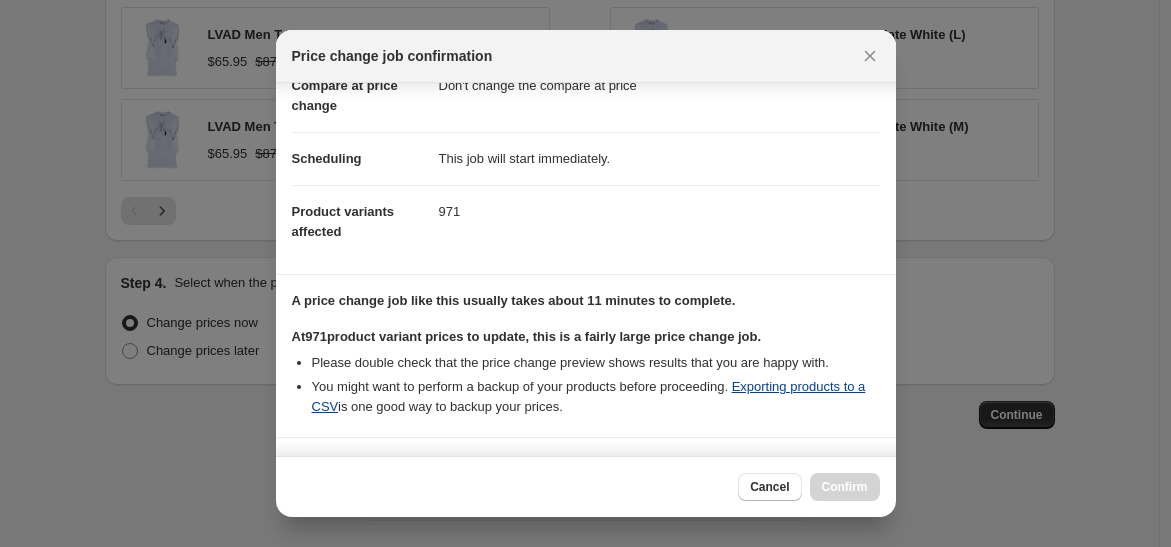 scroll, scrollTop: 299, scrollLeft: 0, axis: vertical 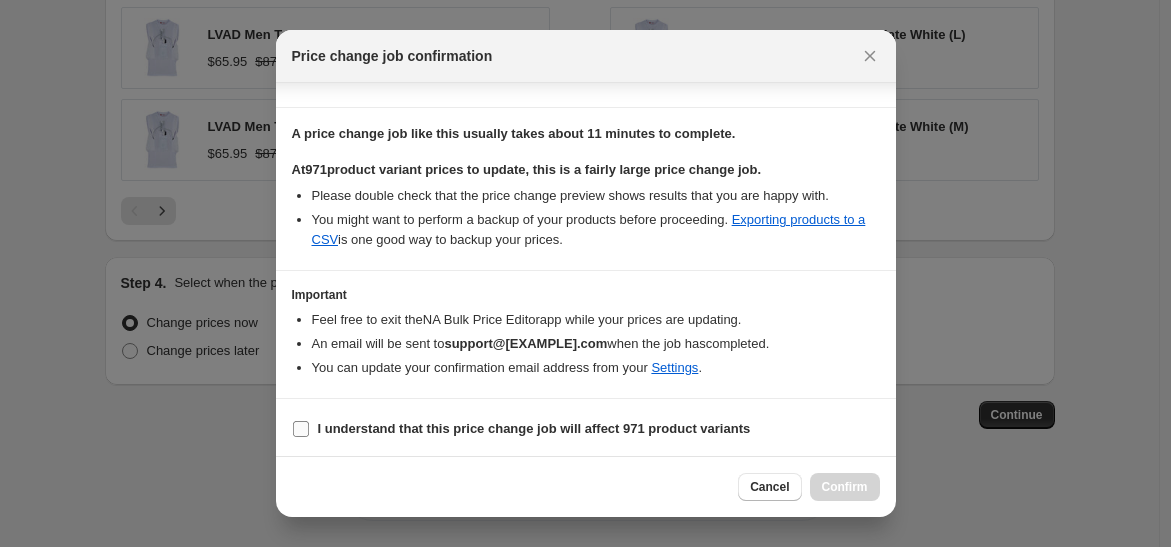 click on "I understand that this price change job will affect 971 product variants" at bounding box center [534, 428] 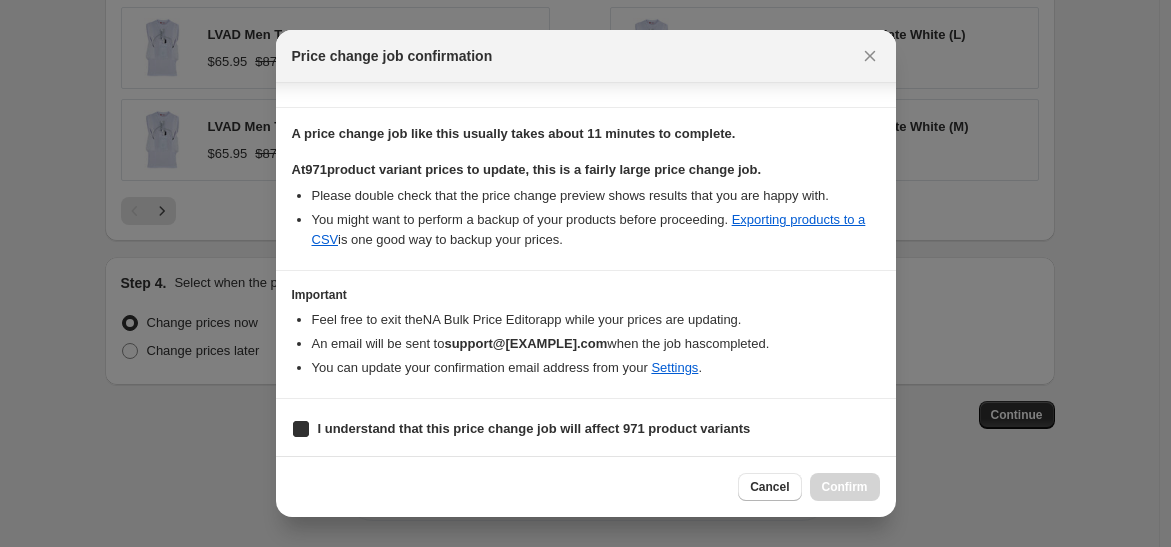 checkbox on "true" 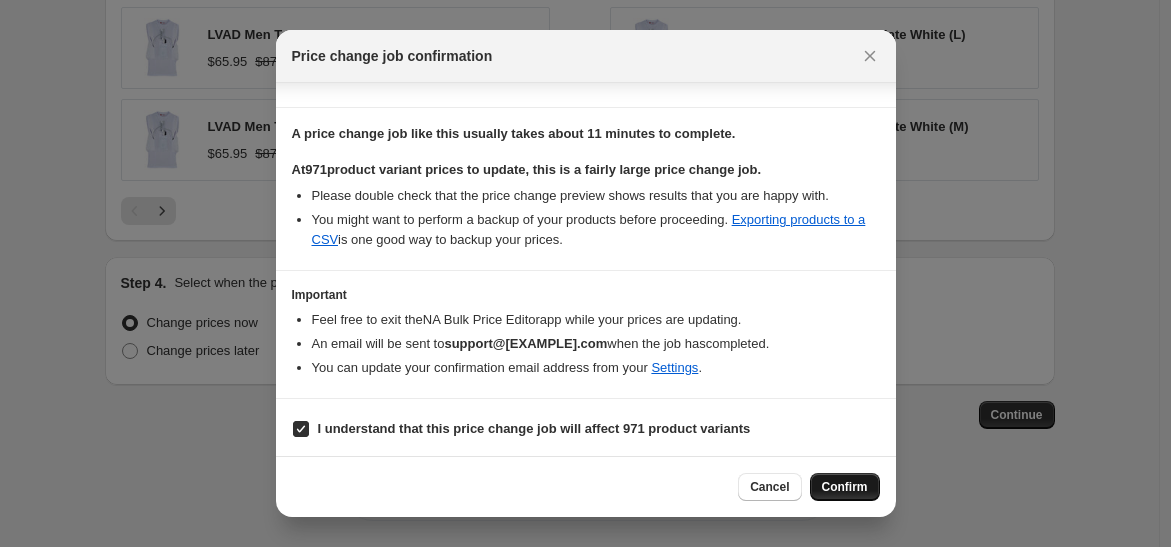 click on "Confirm" at bounding box center [845, 487] 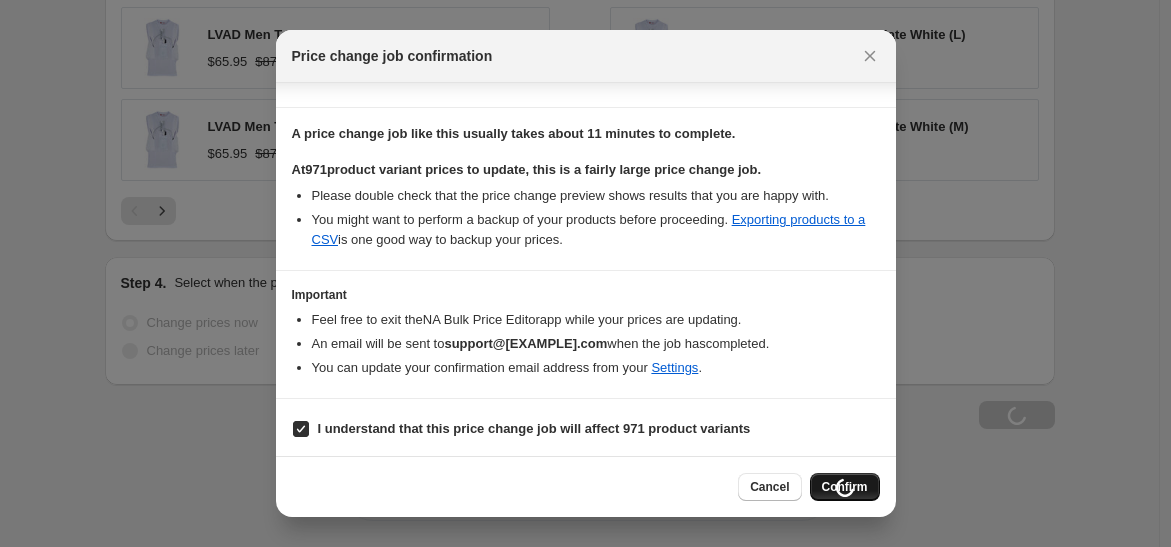 scroll, scrollTop: 1882, scrollLeft: 0, axis: vertical 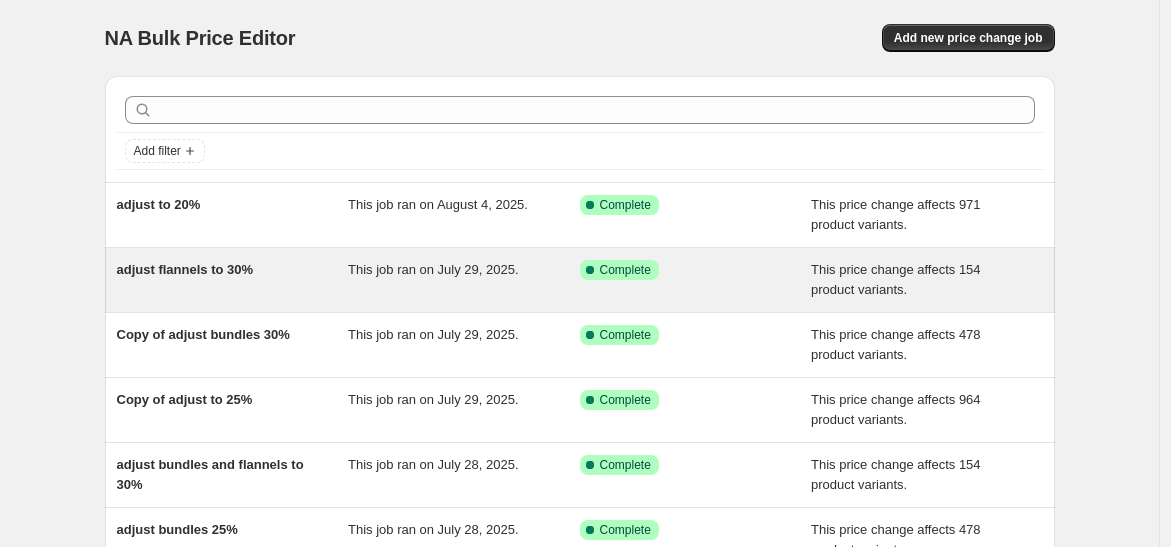 click on "adjust flannels to 30%" at bounding box center [233, 280] 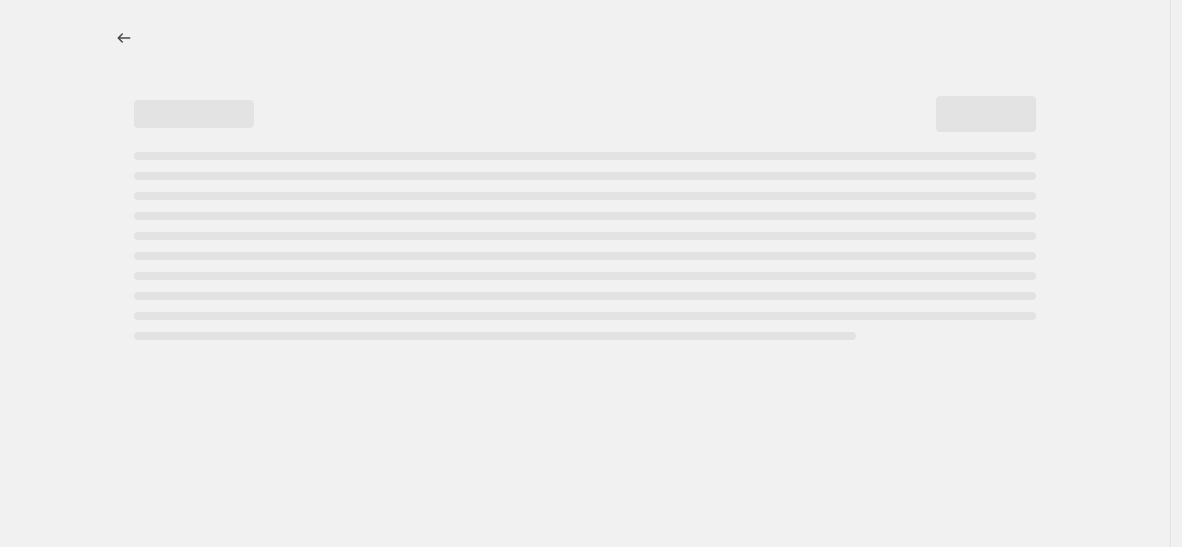 select on "pcap" 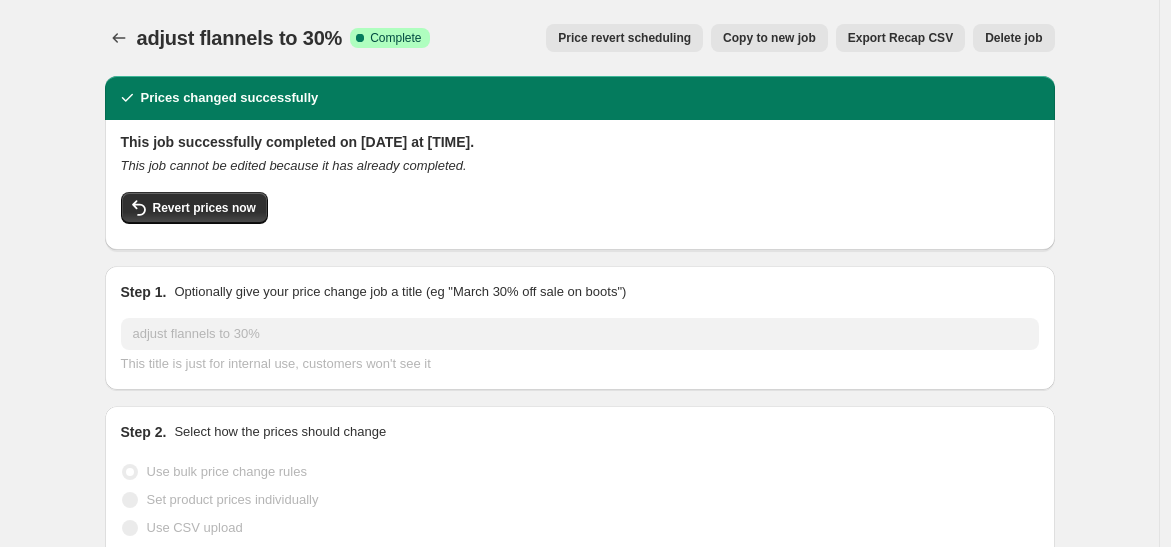 click on "Copy to new job" at bounding box center [769, 38] 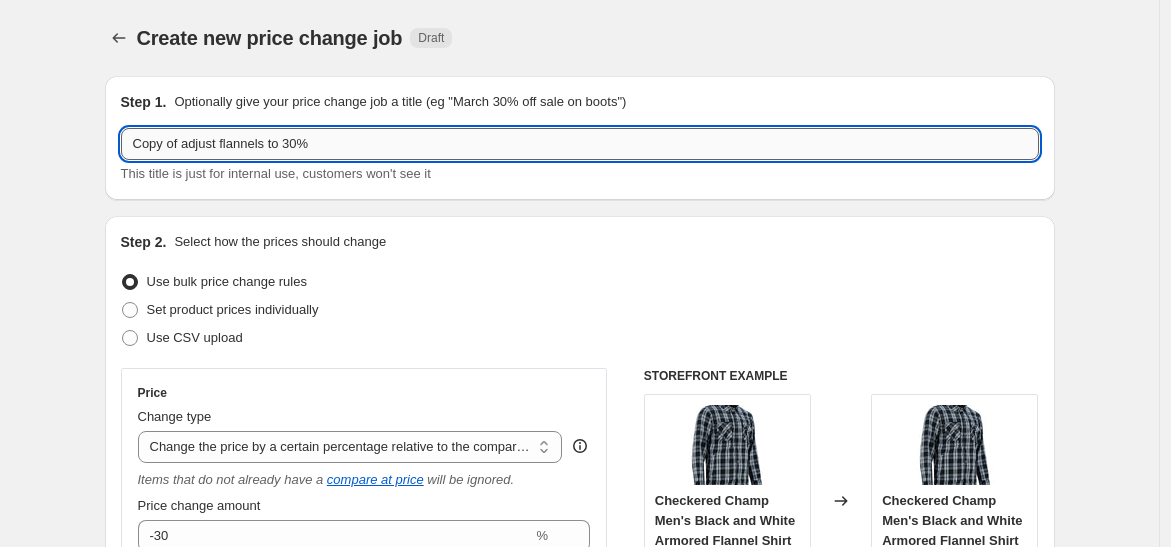 click on "Copy of adjust flannels to 30%" at bounding box center [580, 144] 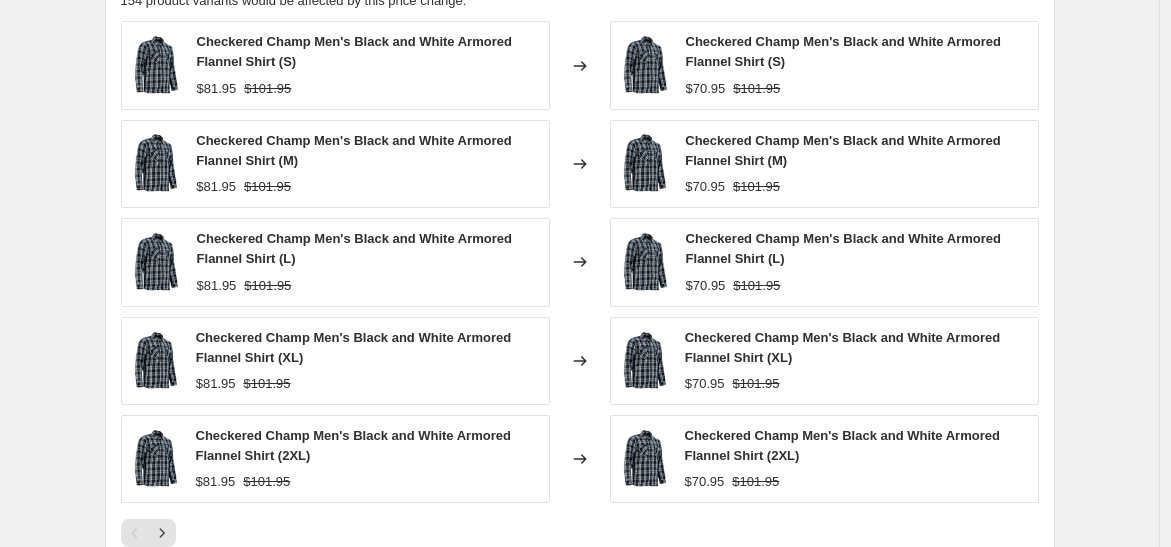scroll, scrollTop: 1891, scrollLeft: 0, axis: vertical 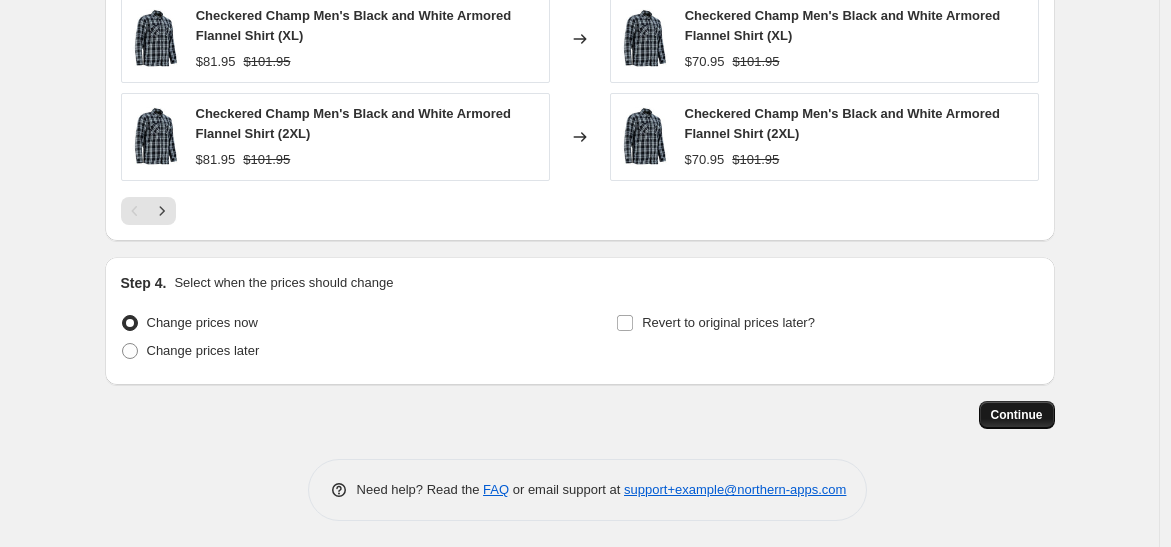 type on "adjust flannels to 30%" 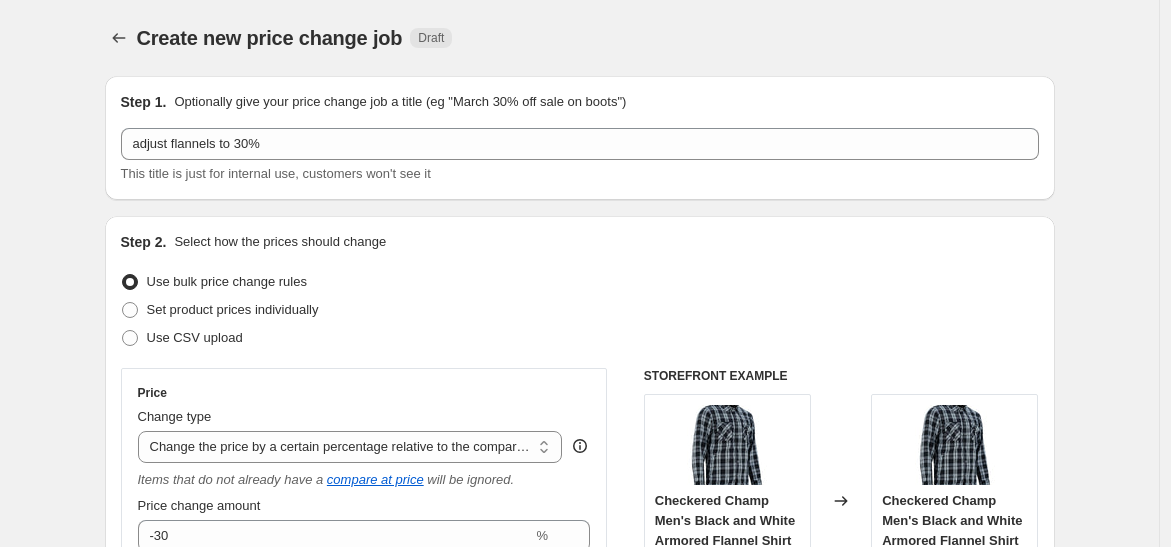 scroll, scrollTop: 1891, scrollLeft: 0, axis: vertical 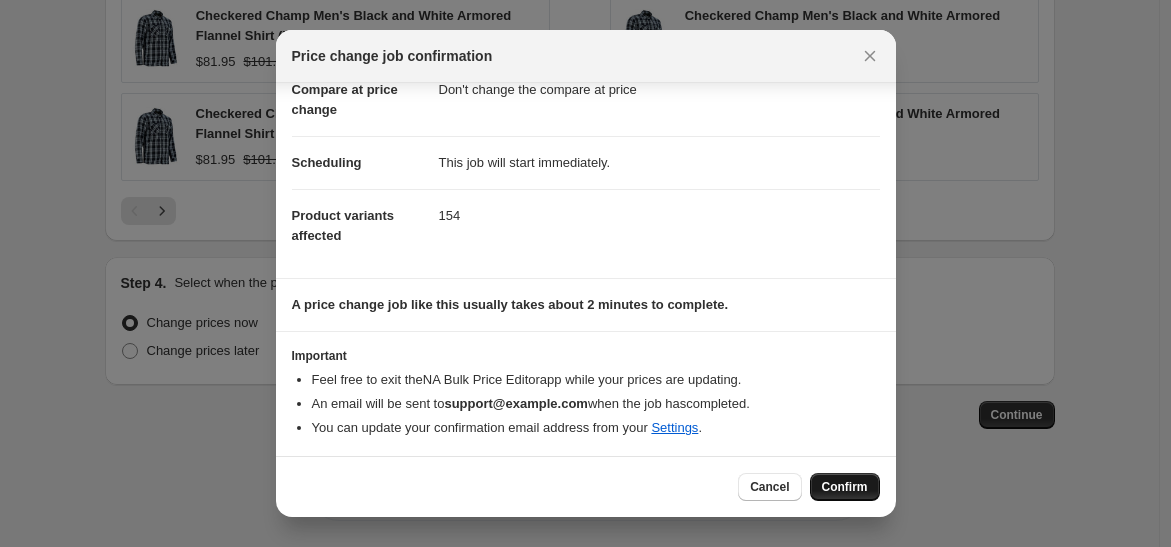 click on "Confirm" at bounding box center (845, 487) 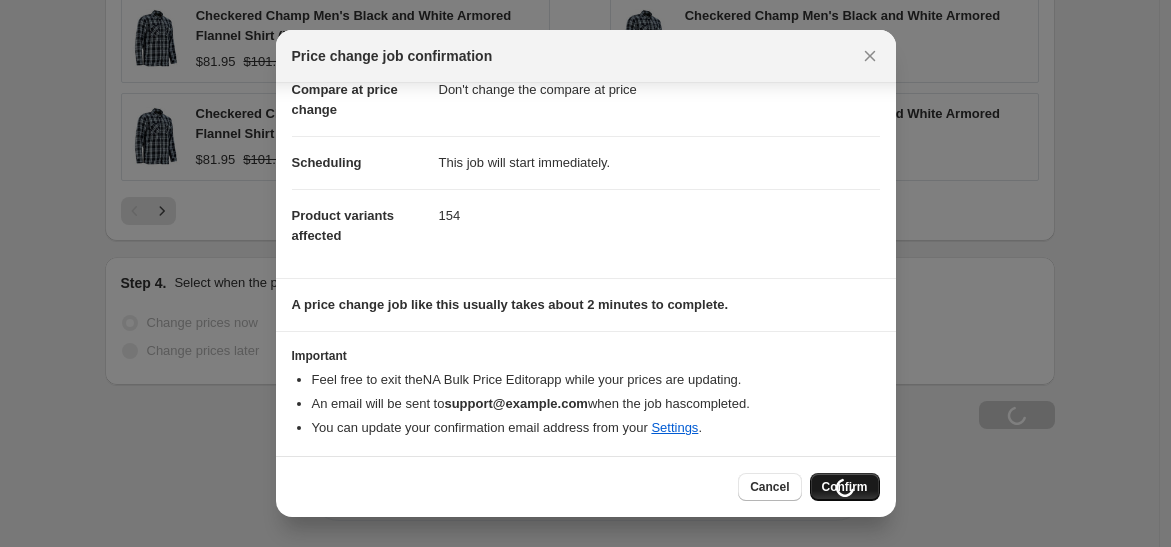 scroll, scrollTop: 1959, scrollLeft: 0, axis: vertical 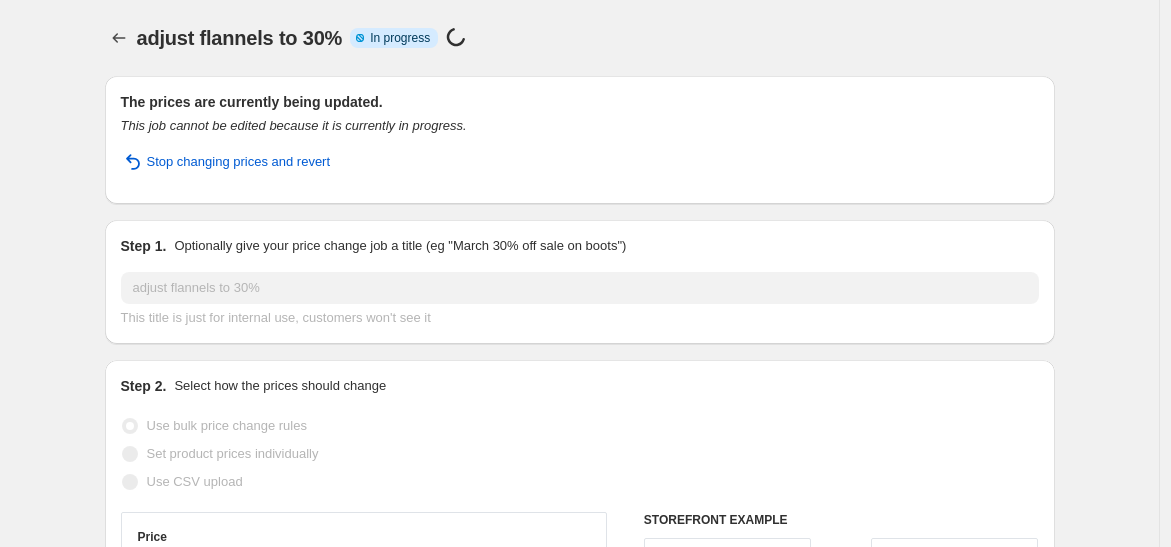 click on "adjust flannels to 30%. This page is ready adjust flannels to 30% Info Partially complete In progress Price change job in progress... The prices are currently being updated. This job cannot be edited because it is currently in progress. Stop changing prices and revert Step 1. Optionally give your price change job a title (eg "March 30% off sale on boots") adjust flannels to 30% This title is just for internal use, customers won't see it Step 2. Select how the prices should change Use bulk price change rules Set product prices individually Use CSV upload Price Change type Change the price to a certain amount Change the price by a certain amount Change the price by a certain percentage Change the price to the current compare at price (price before sale) Change the price by a certain amount relative to the compare at price Change the price by a certain percentage relative to the compare at price Don't change the price Change the price by a certain percentage relative to the cost per item   compare at price   -30" at bounding box center (580, 1271) 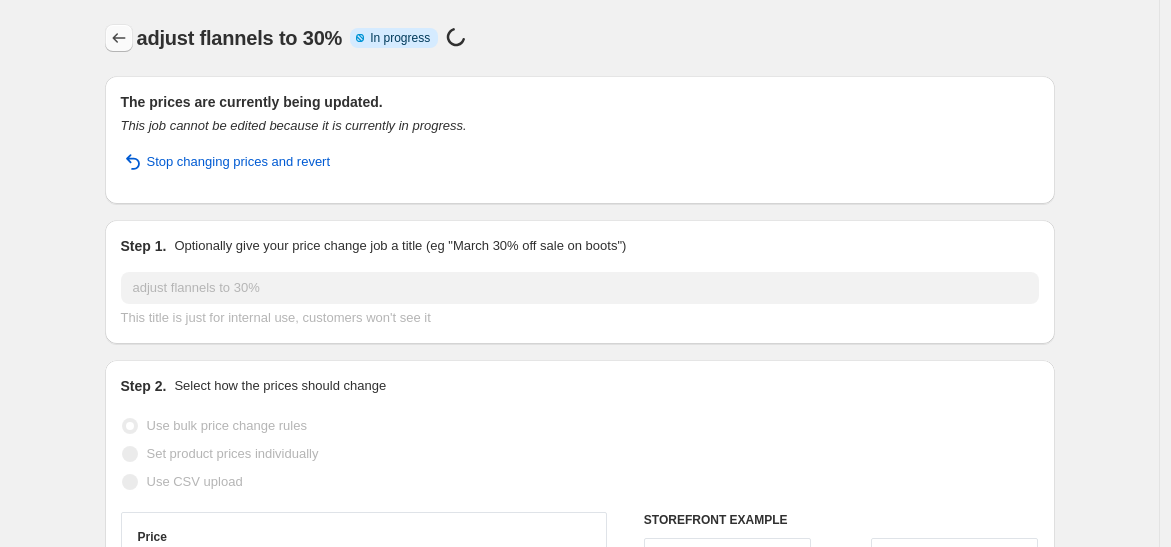 click 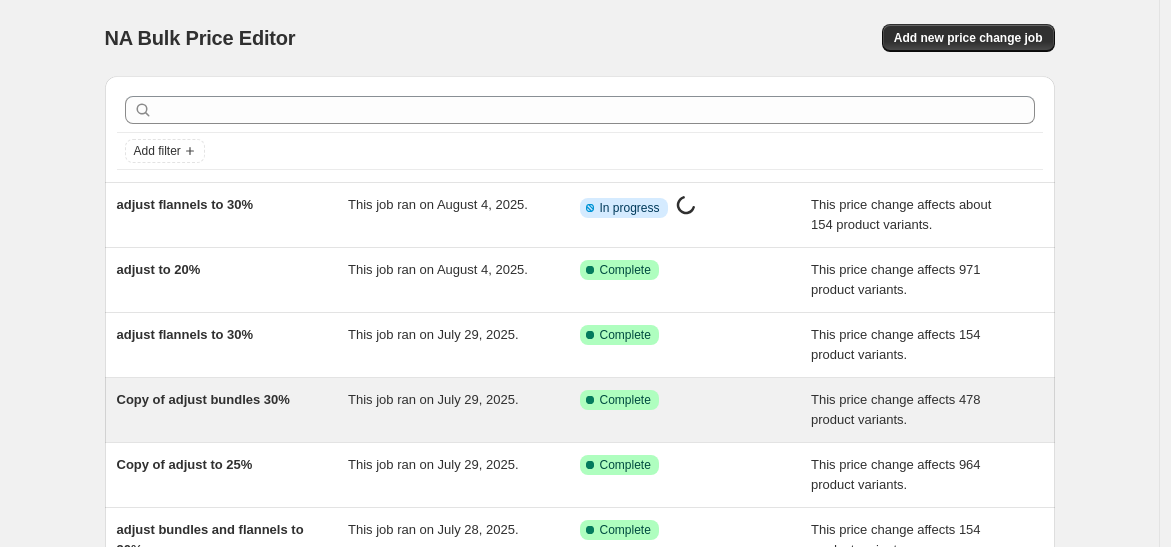 click on "Copy of adjust bundles 30%" at bounding box center (233, 410) 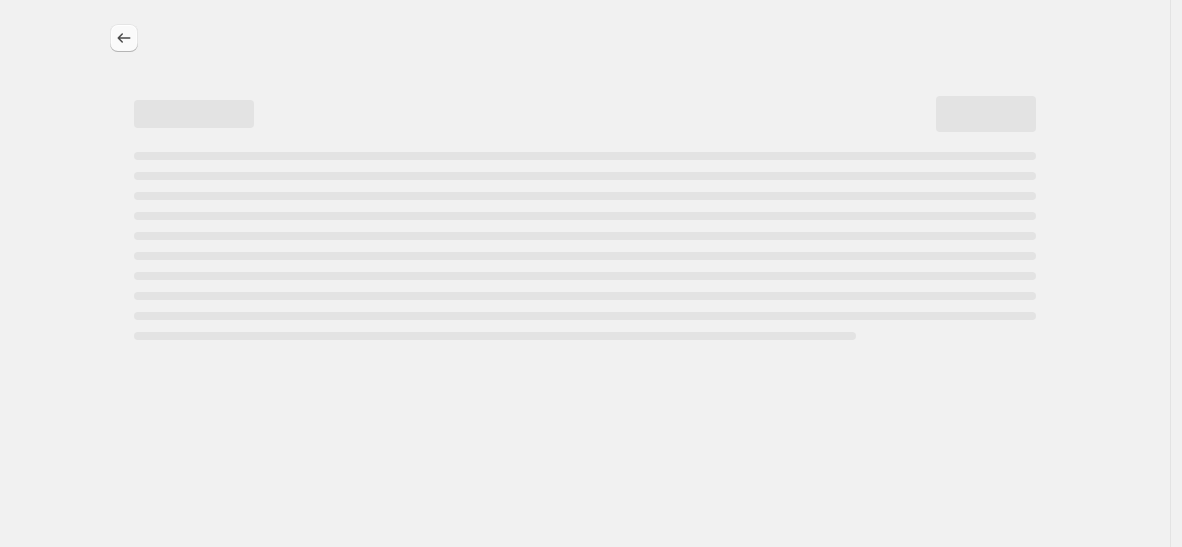 select on "pcap" 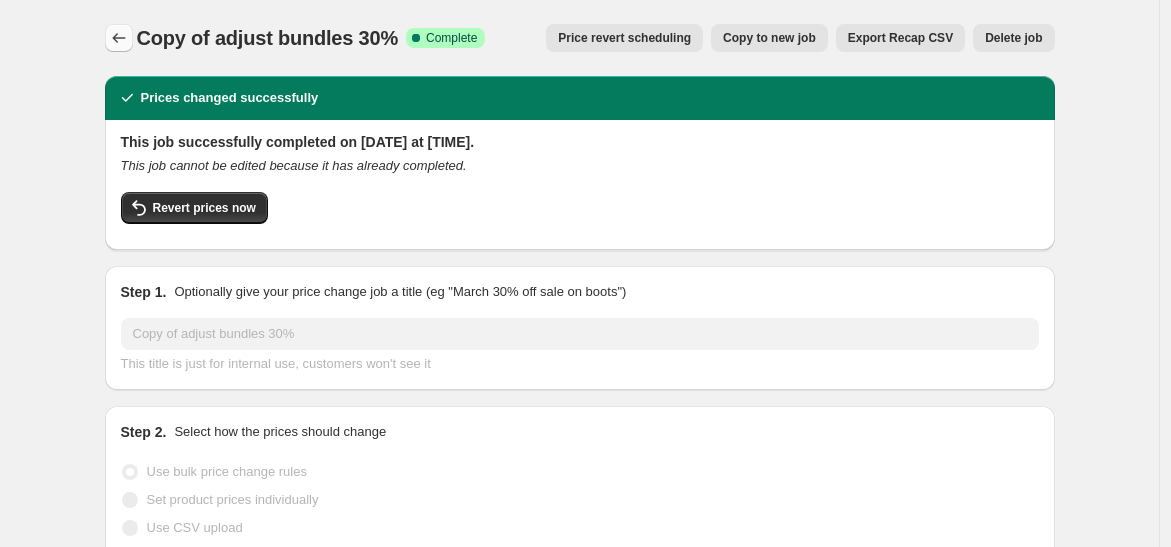 click at bounding box center (119, 38) 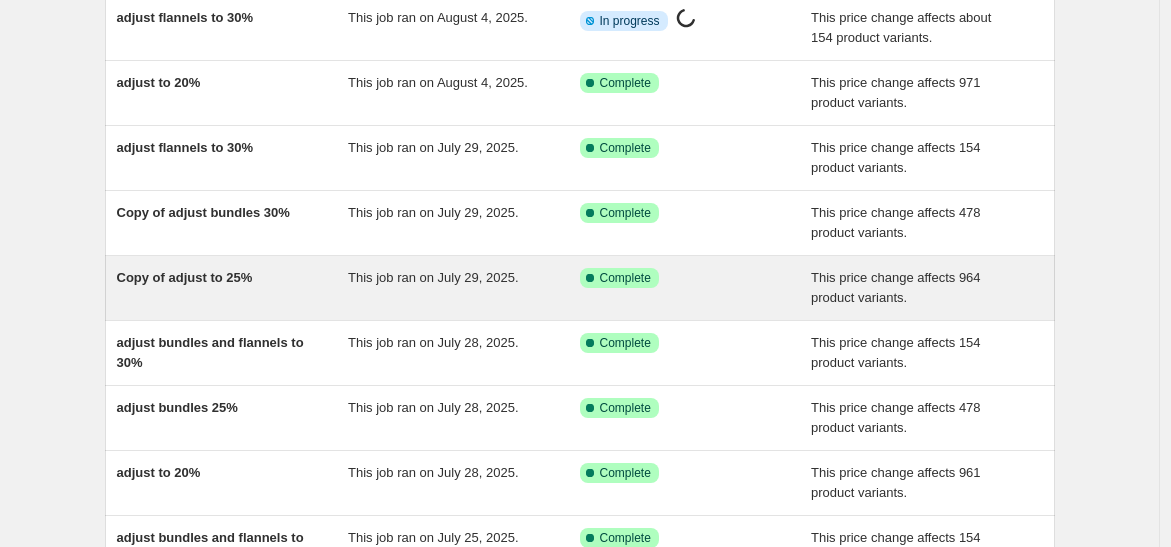 scroll, scrollTop: 222, scrollLeft: 0, axis: vertical 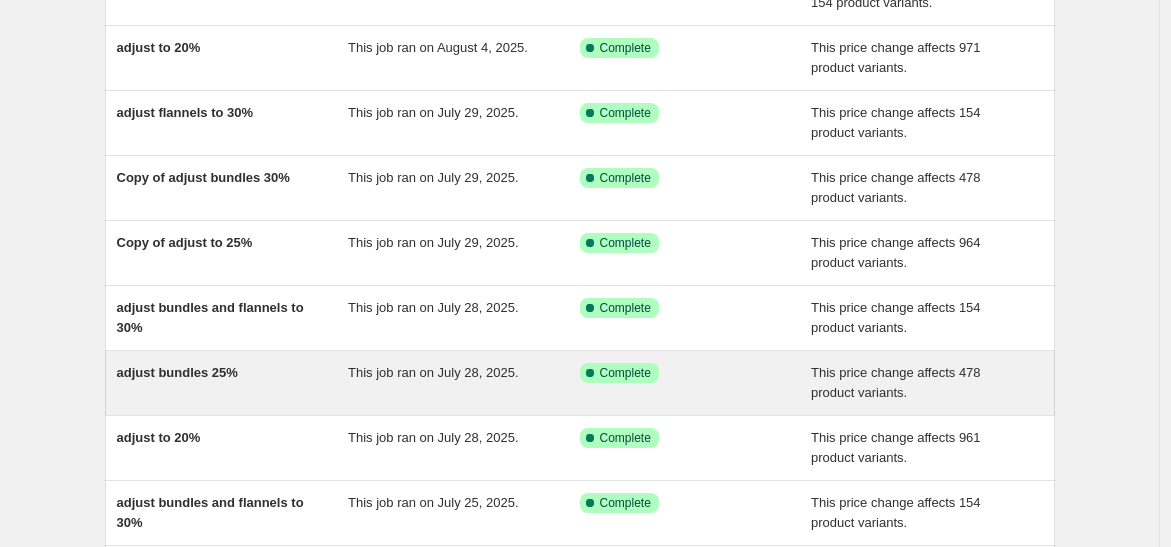 click on "adjust bundles 25%" at bounding box center [233, 383] 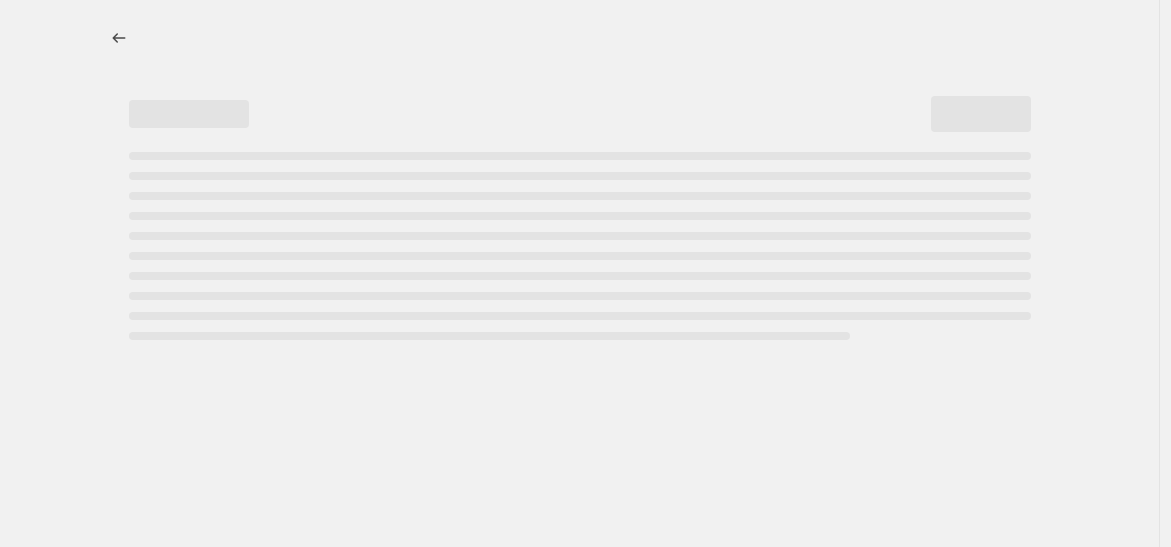 scroll, scrollTop: 0, scrollLeft: 0, axis: both 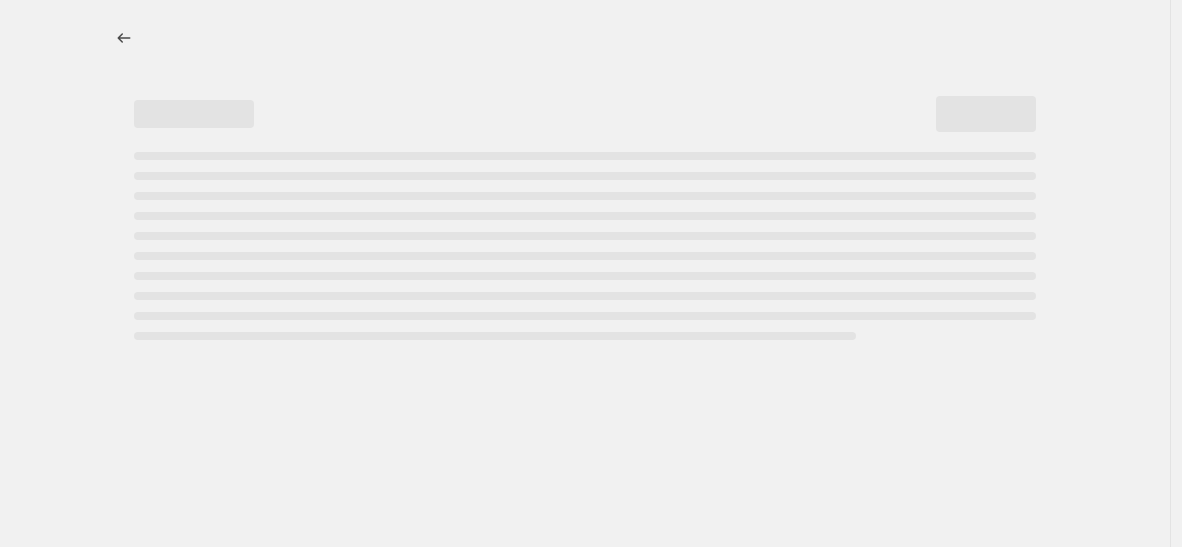 select on "pcap" 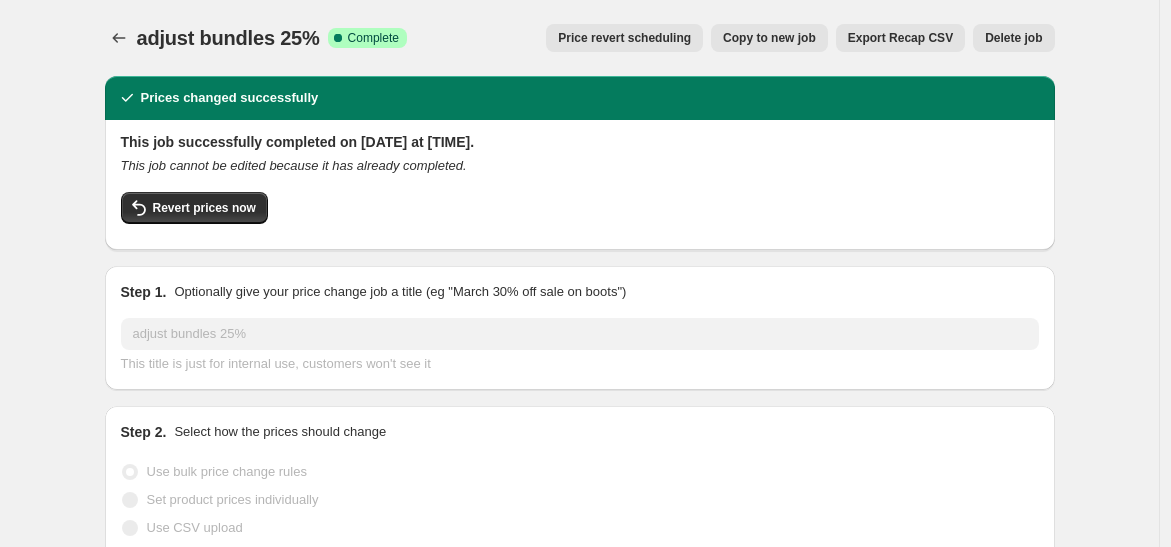 click on "Copy to new job" at bounding box center (769, 38) 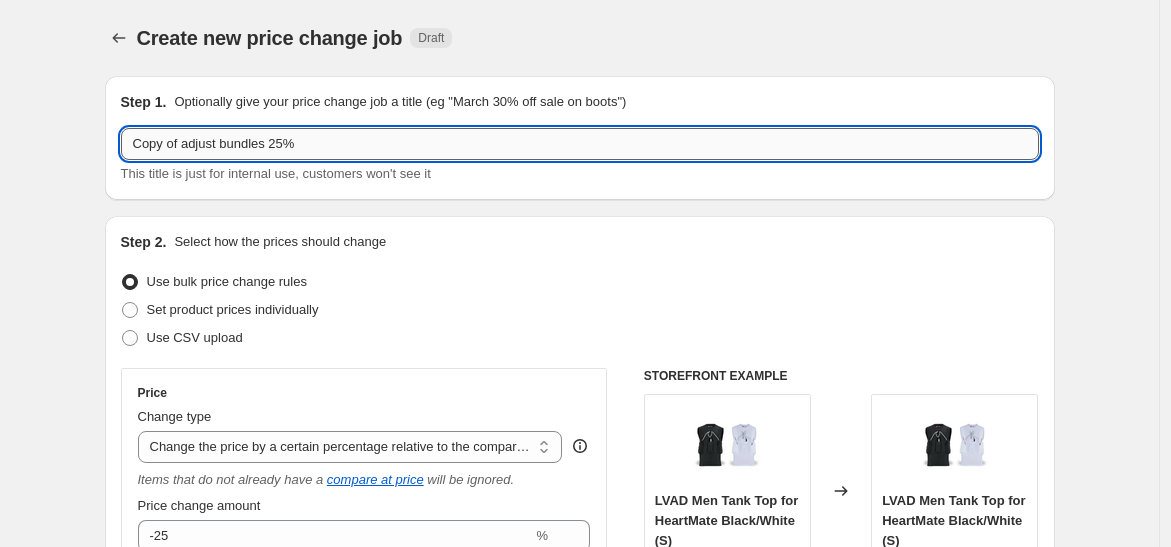click on "Copy of adjust bundles 25%" at bounding box center (580, 144) 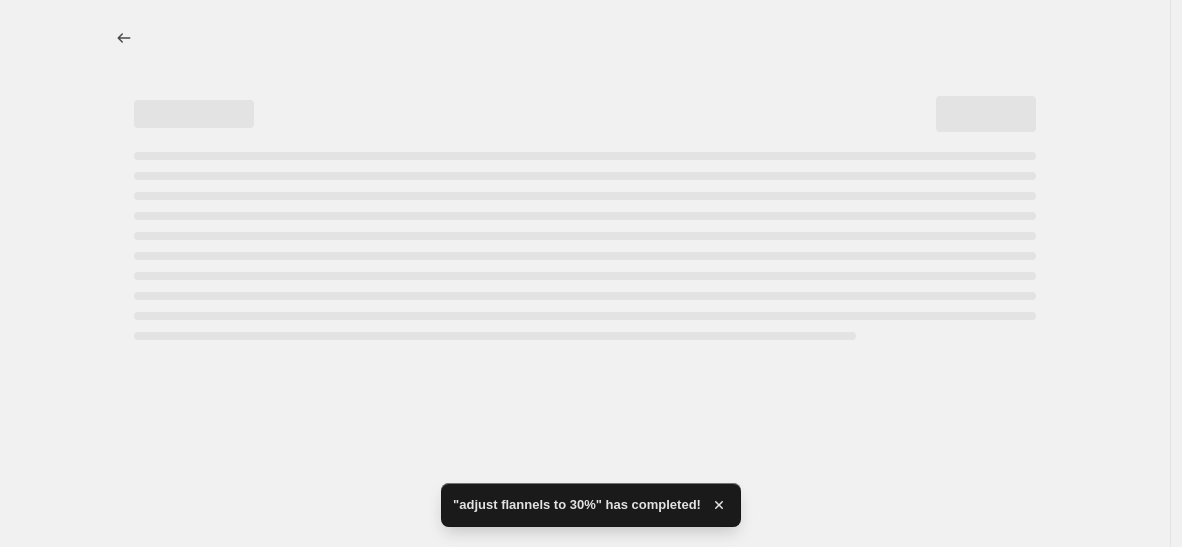 select on "pcap" 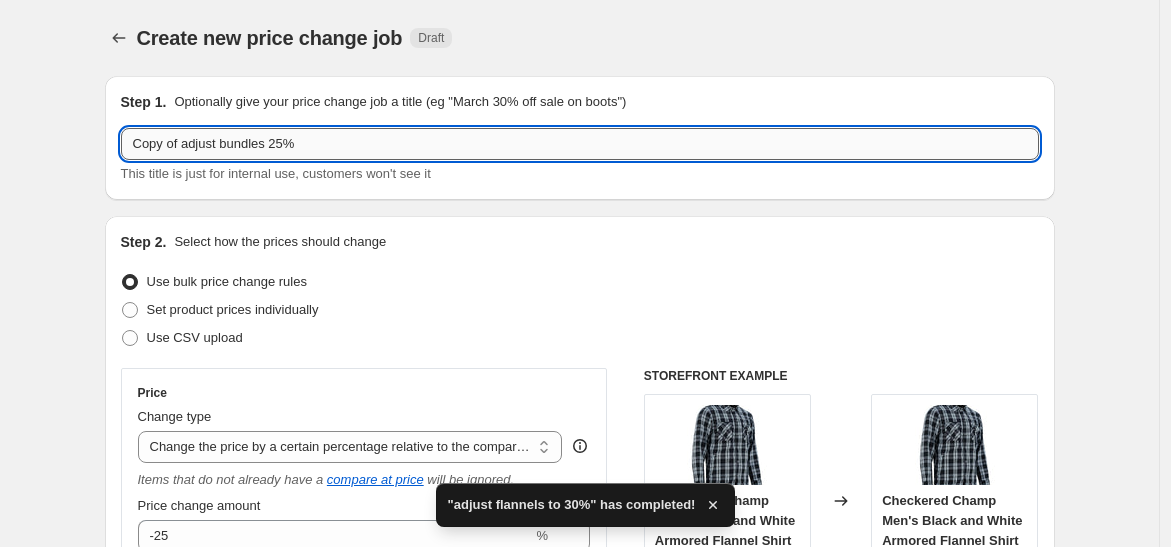 click on "Copy of adjust bundles 25%" at bounding box center [580, 144] 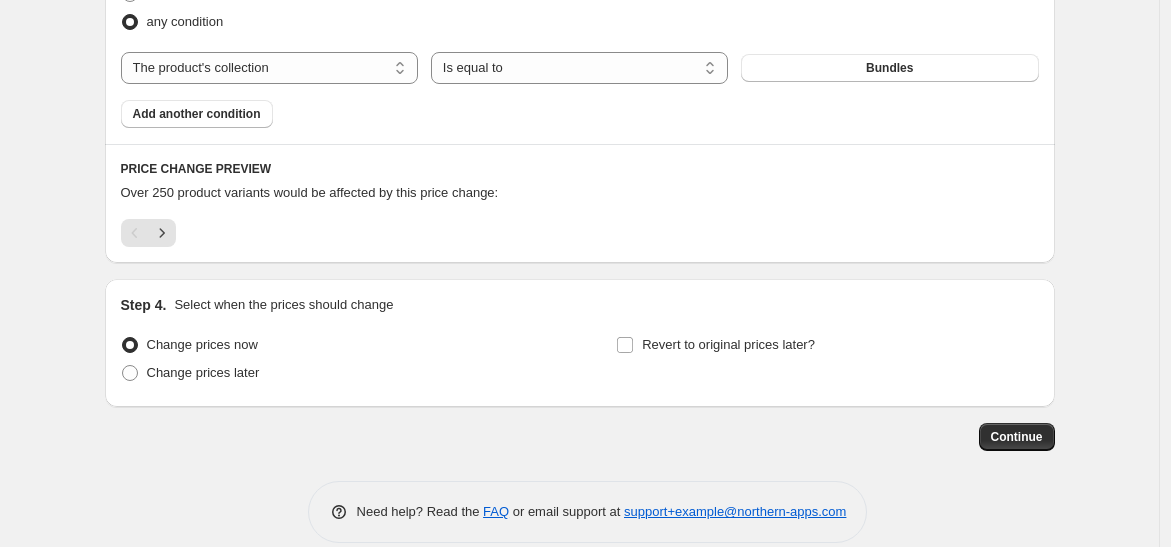 scroll, scrollTop: 1357, scrollLeft: 0, axis: vertical 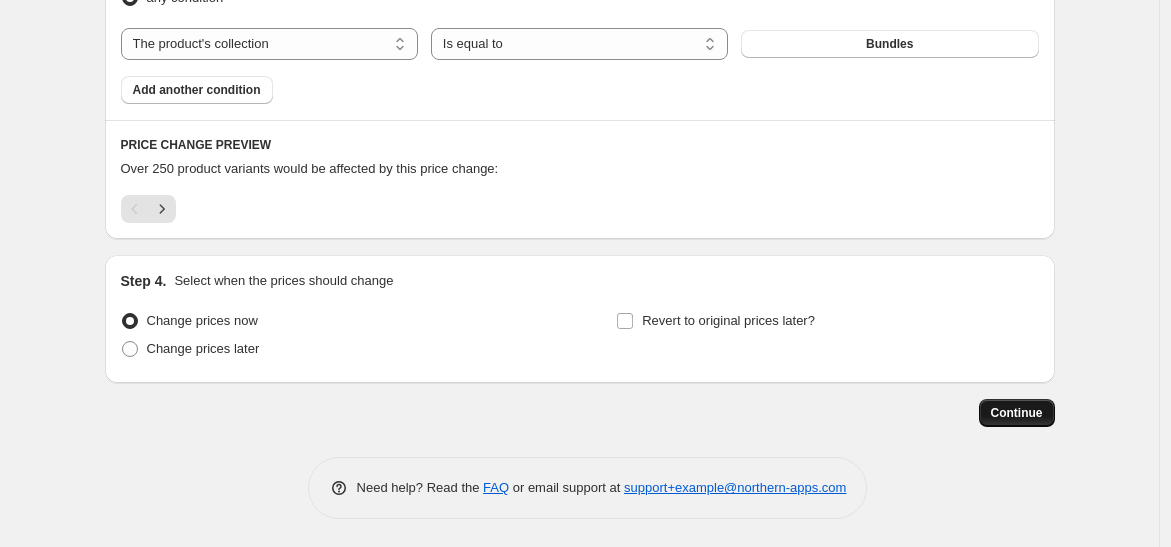 type on "adjust bundles 25%" 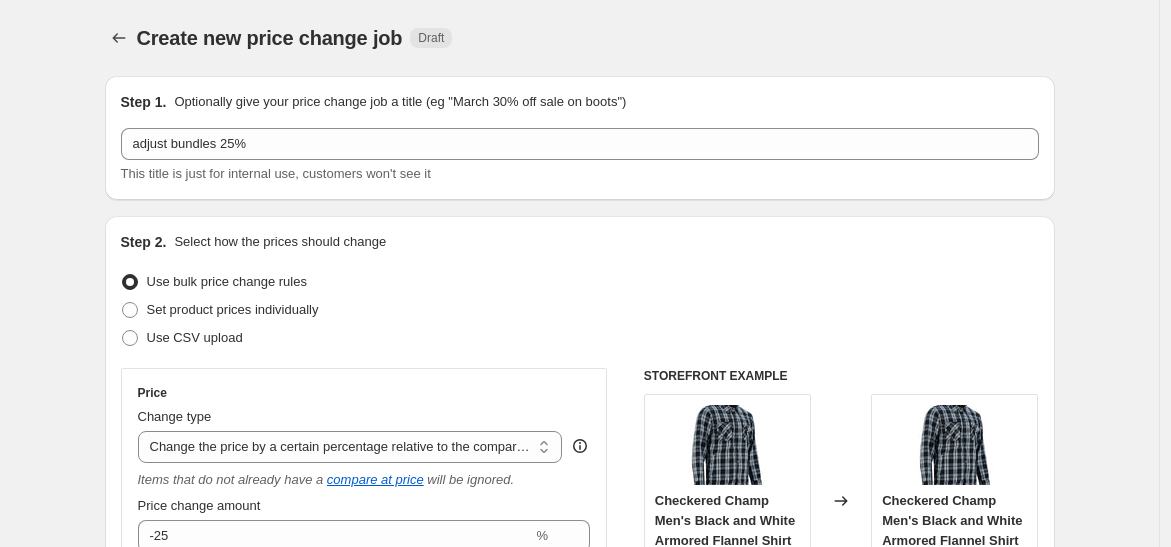 scroll, scrollTop: 1357, scrollLeft: 0, axis: vertical 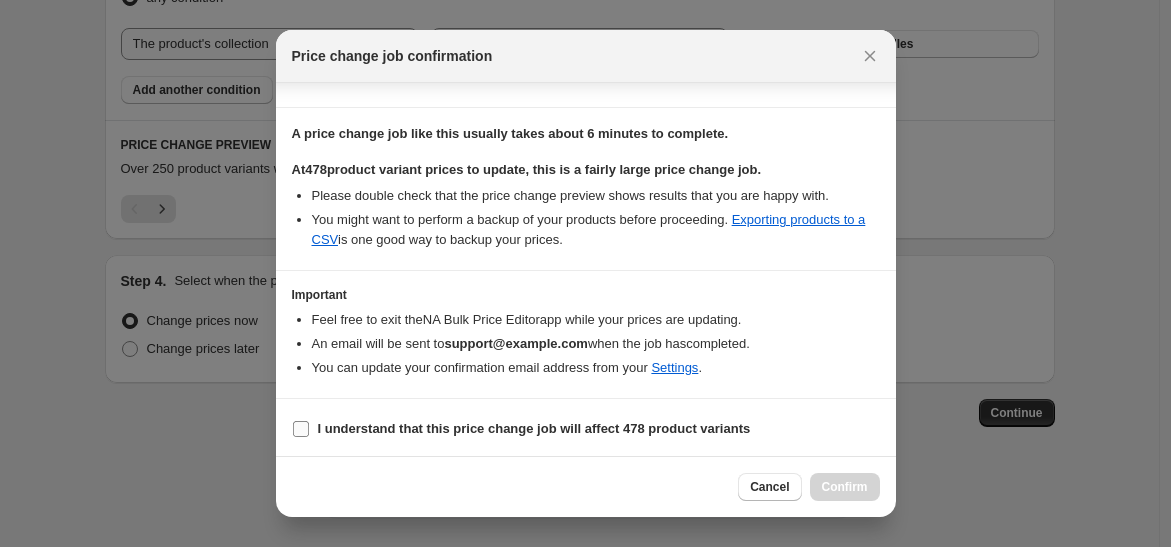 click on "I understand that this price change job will affect 478 product variants" at bounding box center (534, 428) 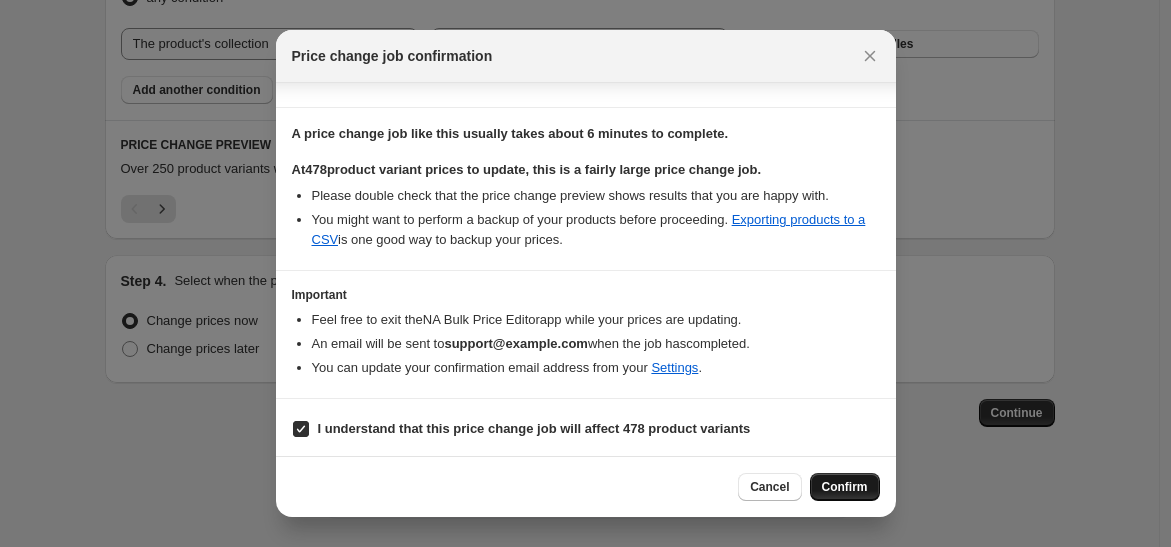 click on "Confirm" at bounding box center [845, 487] 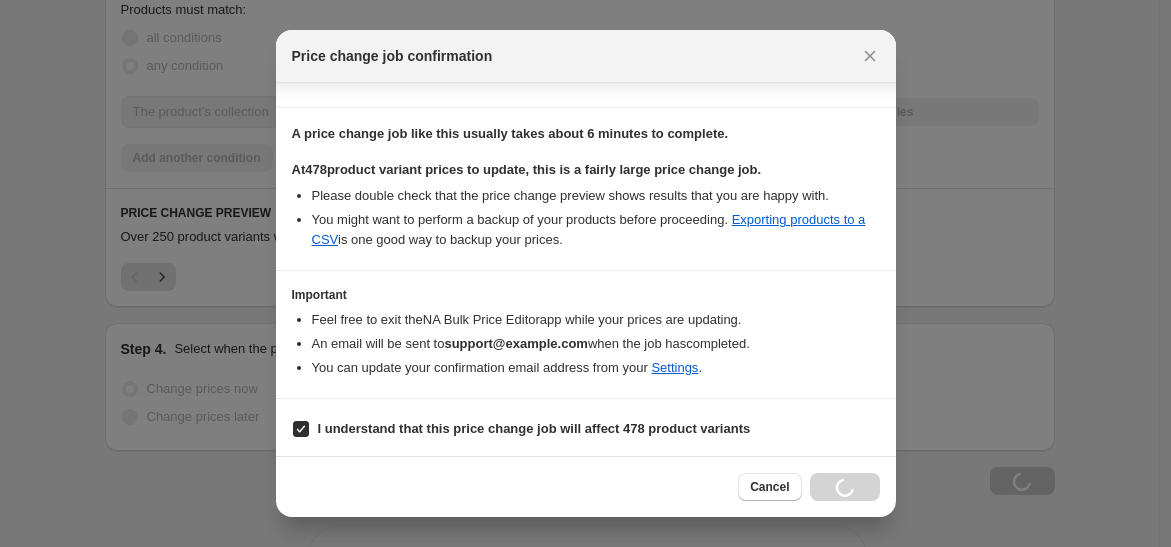 scroll, scrollTop: 1425, scrollLeft: 0, axis: vertical 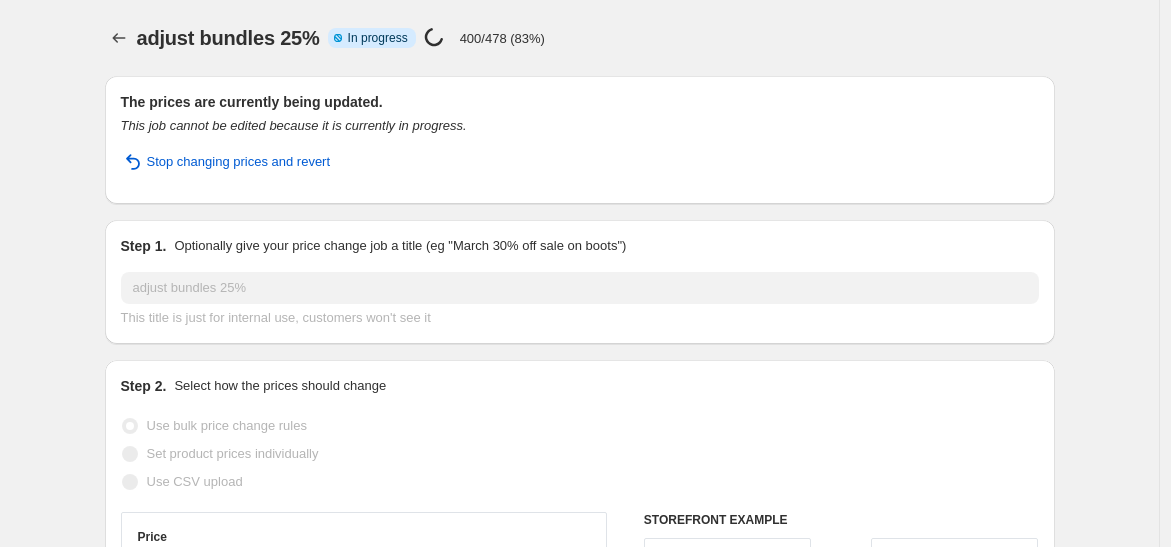 select on "pcap" 